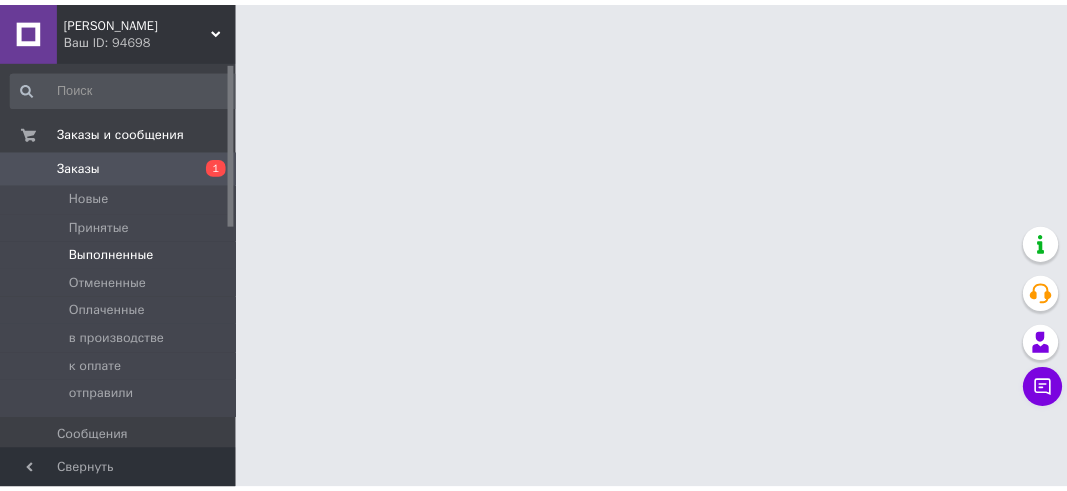 scroll, scrollTop: 0, scrollLeft: 0, axis: both 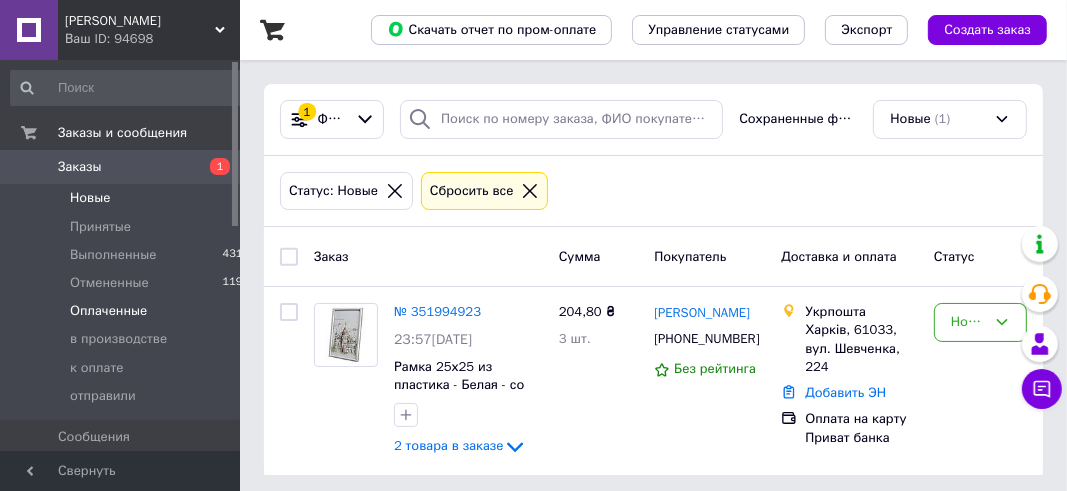 click on "Оплаченные" at bounding box center (108, 311) 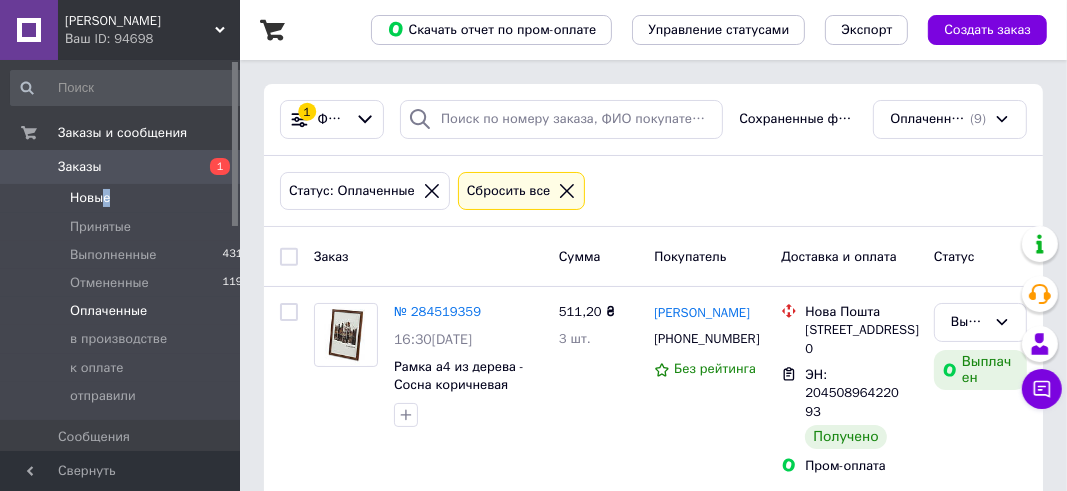 click on "Новые" at bounding box center (90, 198) 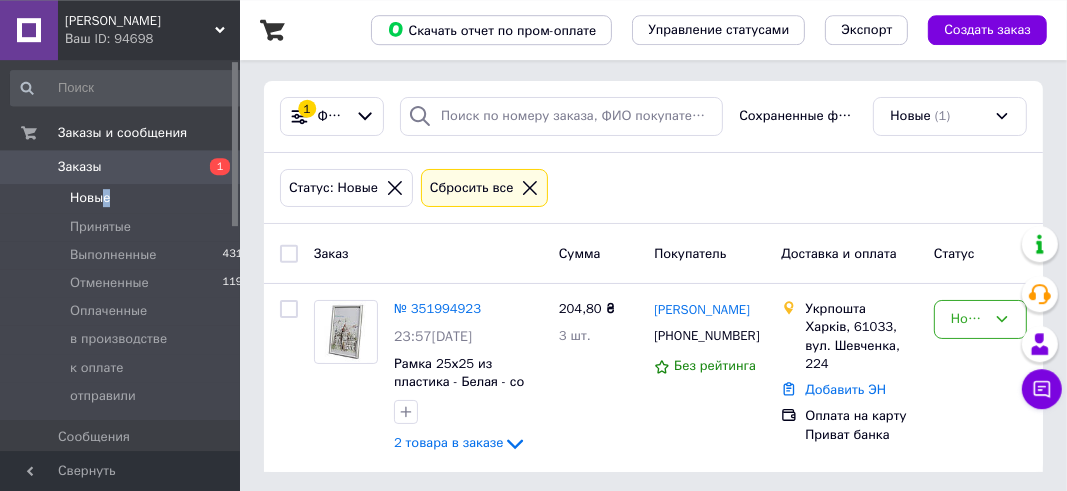 scroll, scrollTop: 6, scrollLeft: 0, axis: vertical 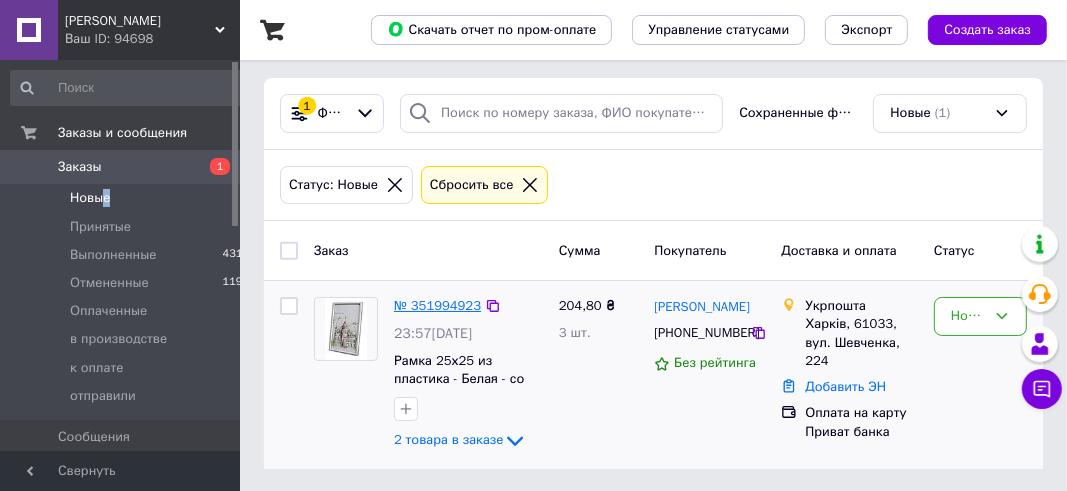 click on "№ 351994923" at bounding box center (437, 305) 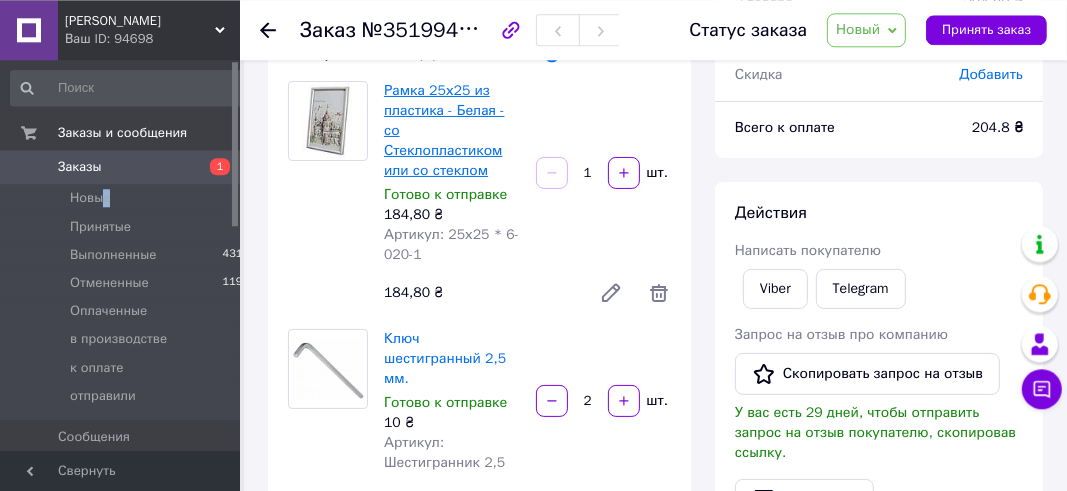 scroll, scrollTop: 211, scrollLeft: 0, axis: vertical 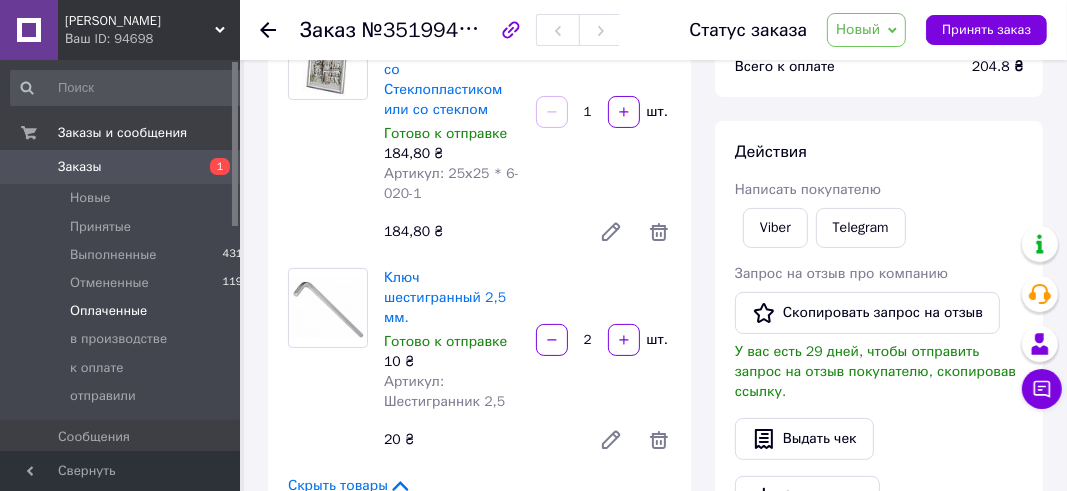 click on "Оплаченные" at bounding box center [108, 311] 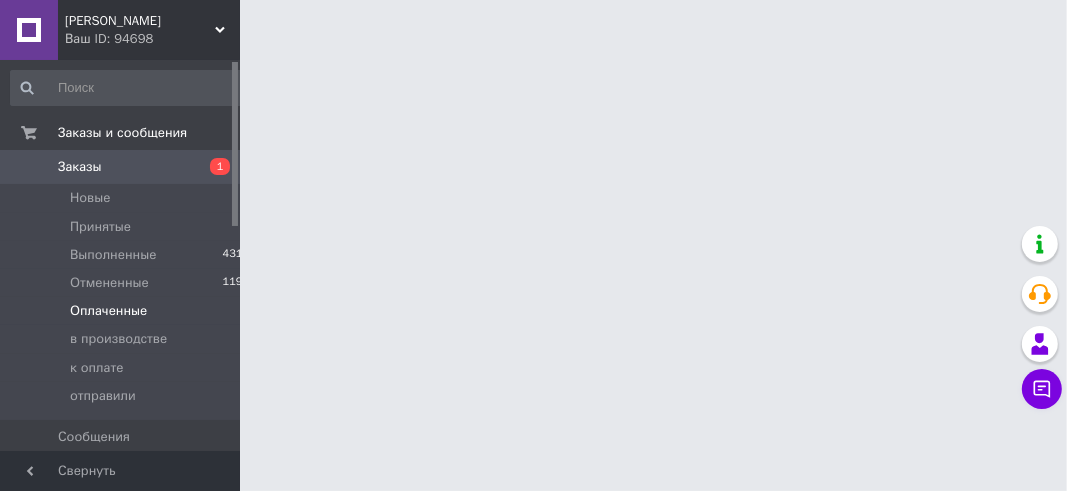 scroll, scrollTop: 0, scrollLeft: 0, axis: both 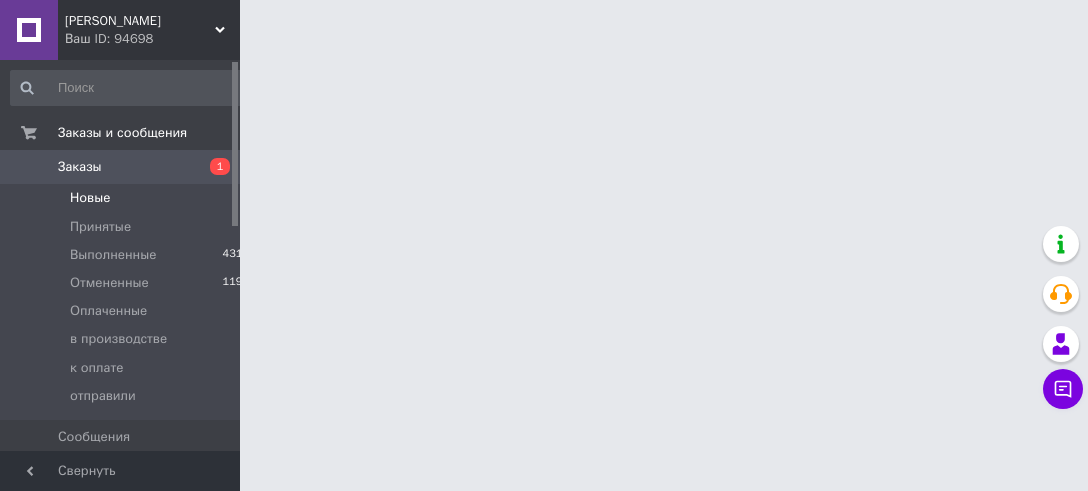 click on "Новые" at bounding box center [90, 198] 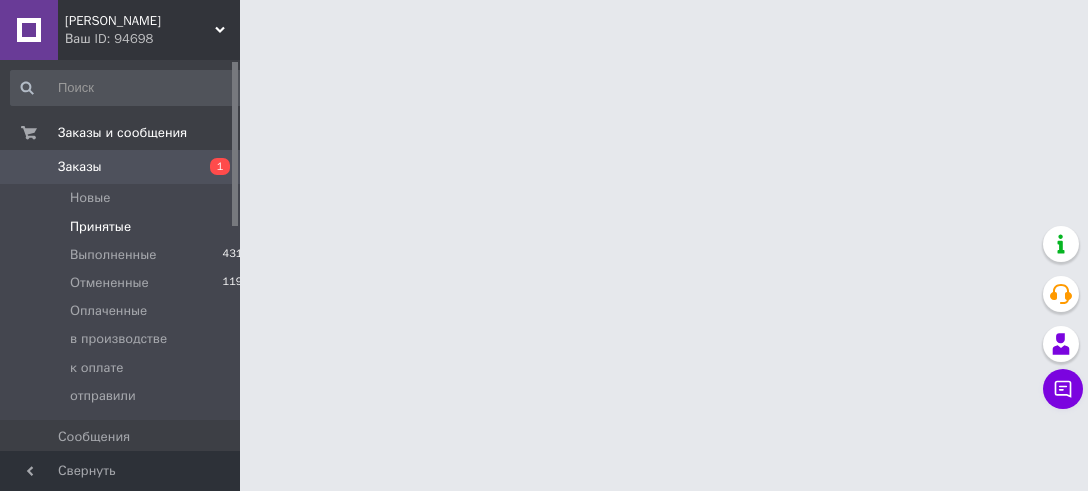 click on "Принятые" at bounding box center [100, 227] 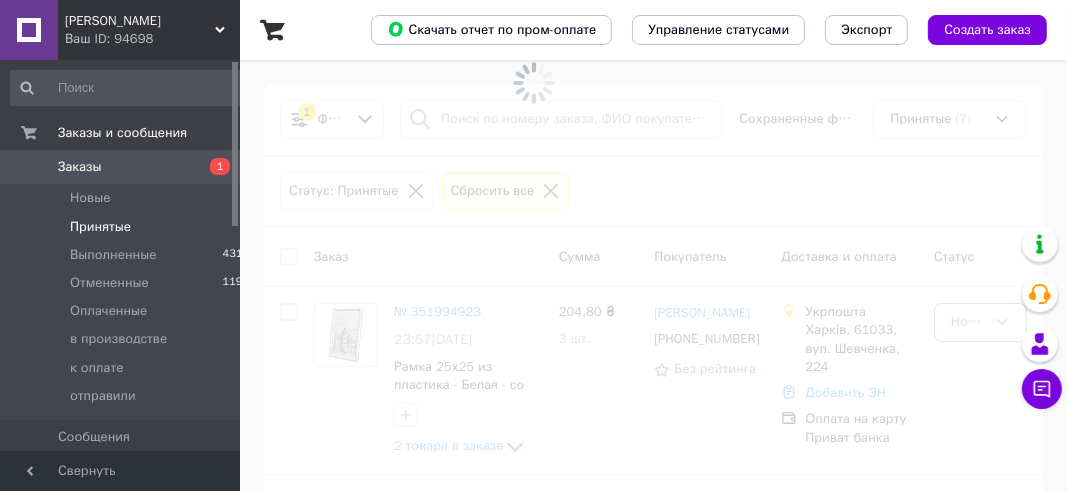 click on "Статус: Принятые Сбросить все" at bounding box center [653, 191] 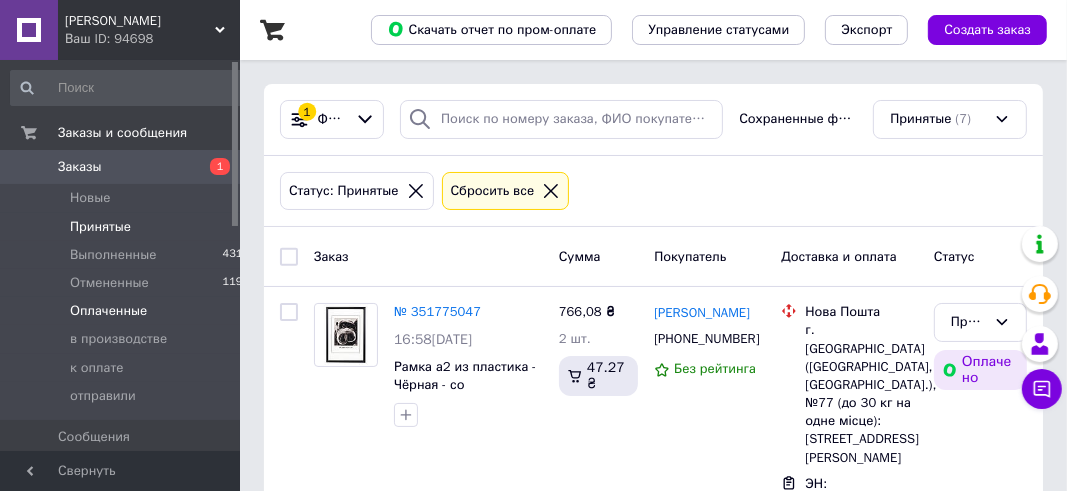 click on "Оплаченные" at bounding box center [108, 311] 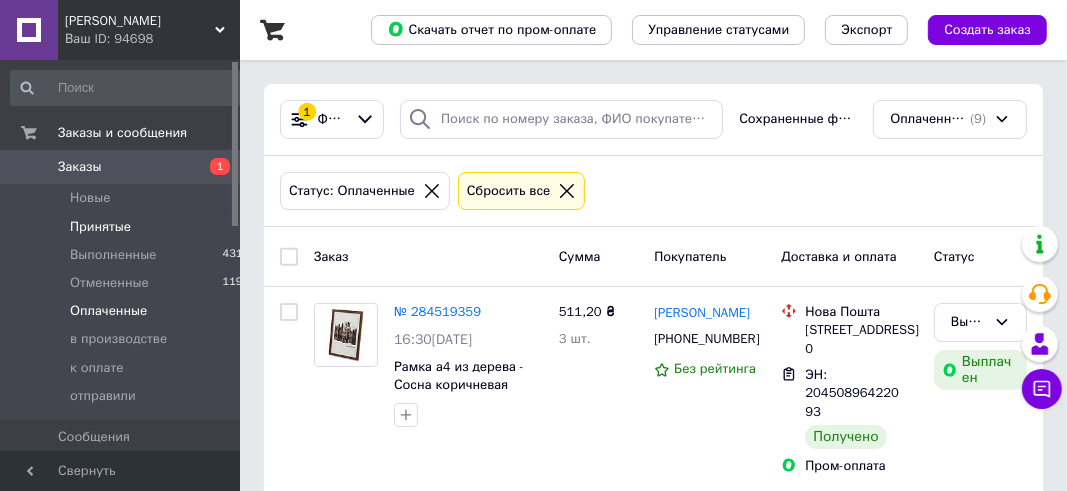 click on "Принятые" at bounding box center (100, 227) 